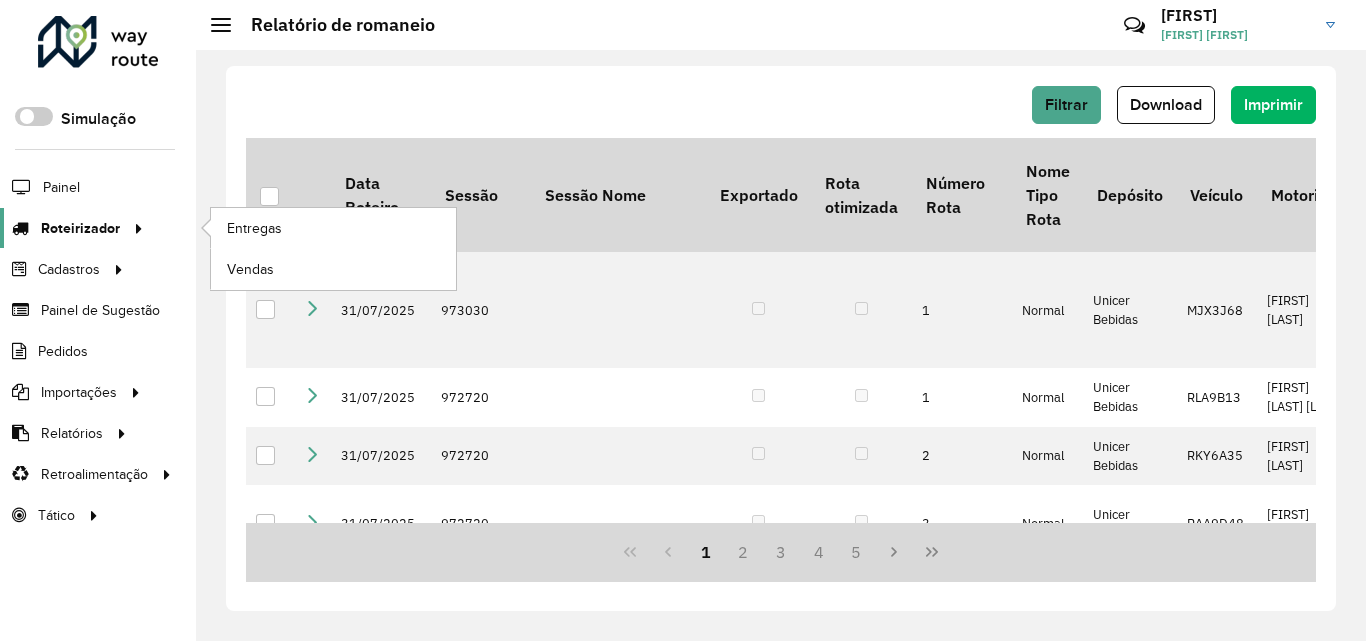 scroll, scrollTop: 0, scrollLeft: 0, axis: both 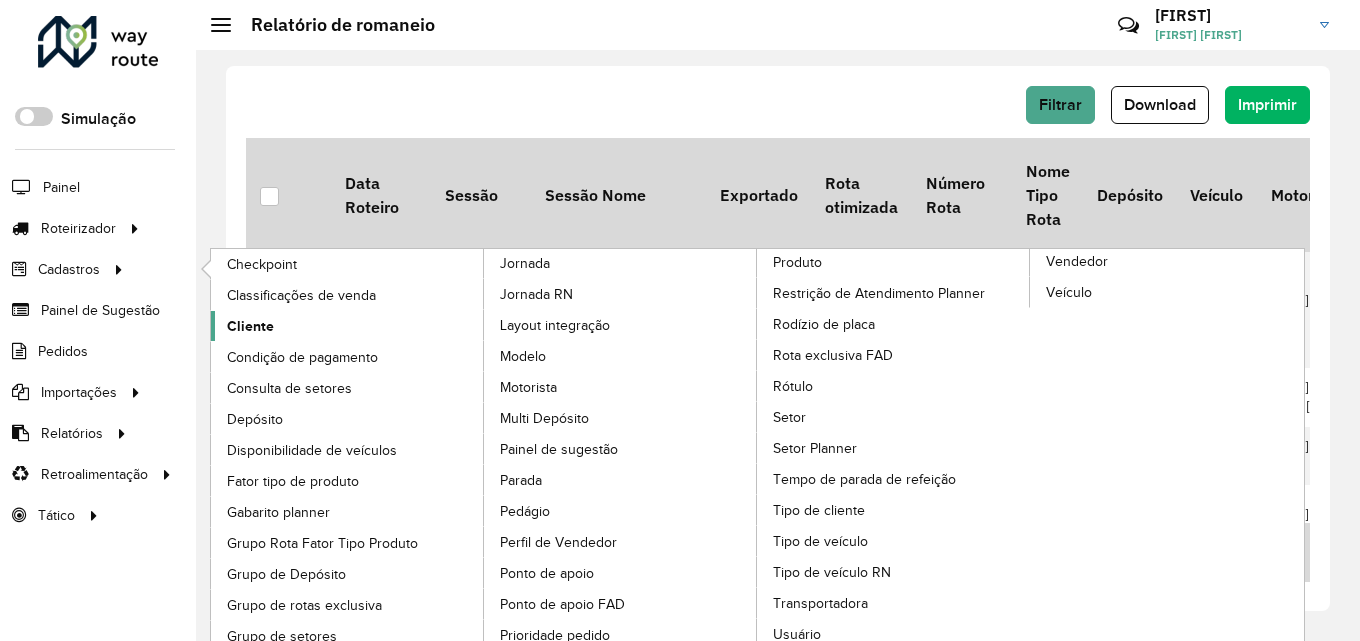 click on "Cliente" 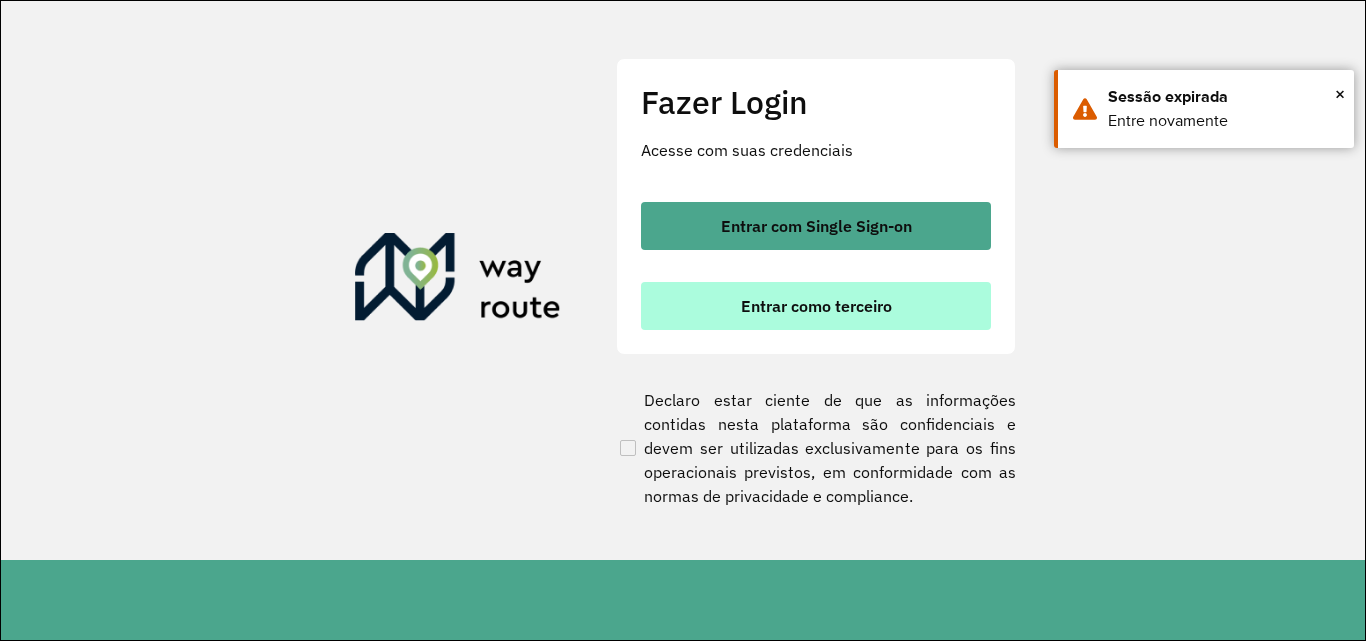 click on "Entrar como terceiro" at bounding box center [816, 306] 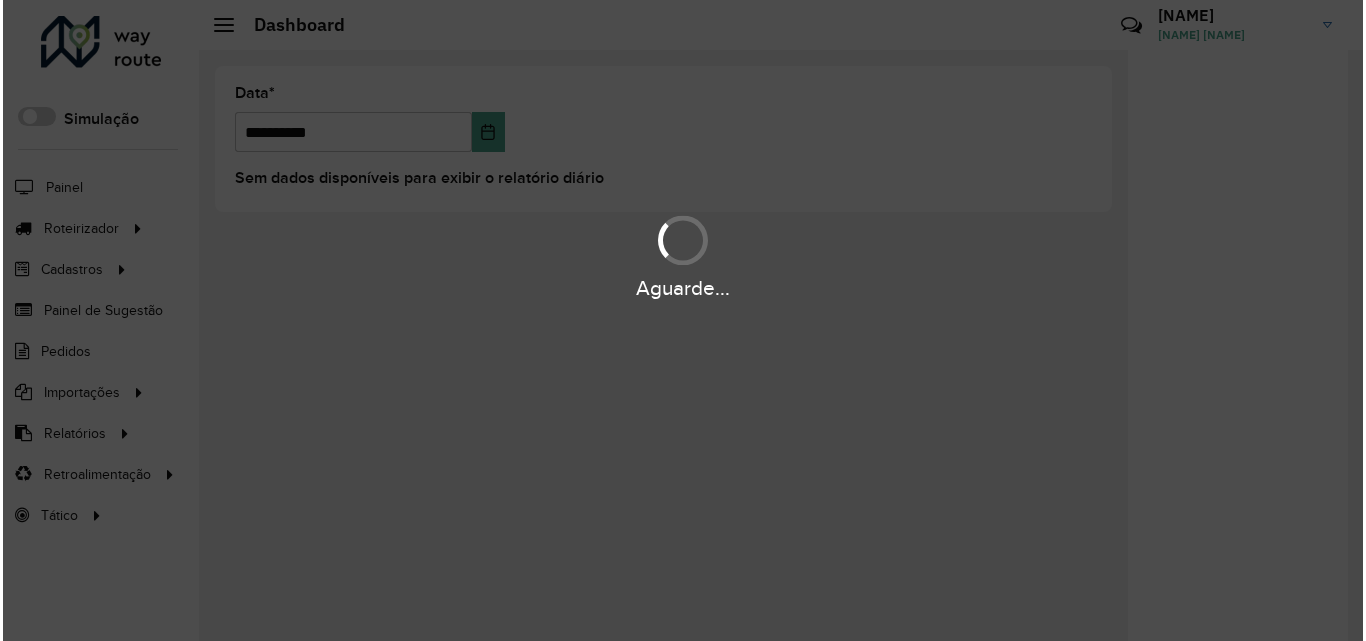 scroll, scrollTop: 0, scrollLeft: 0, axis: both 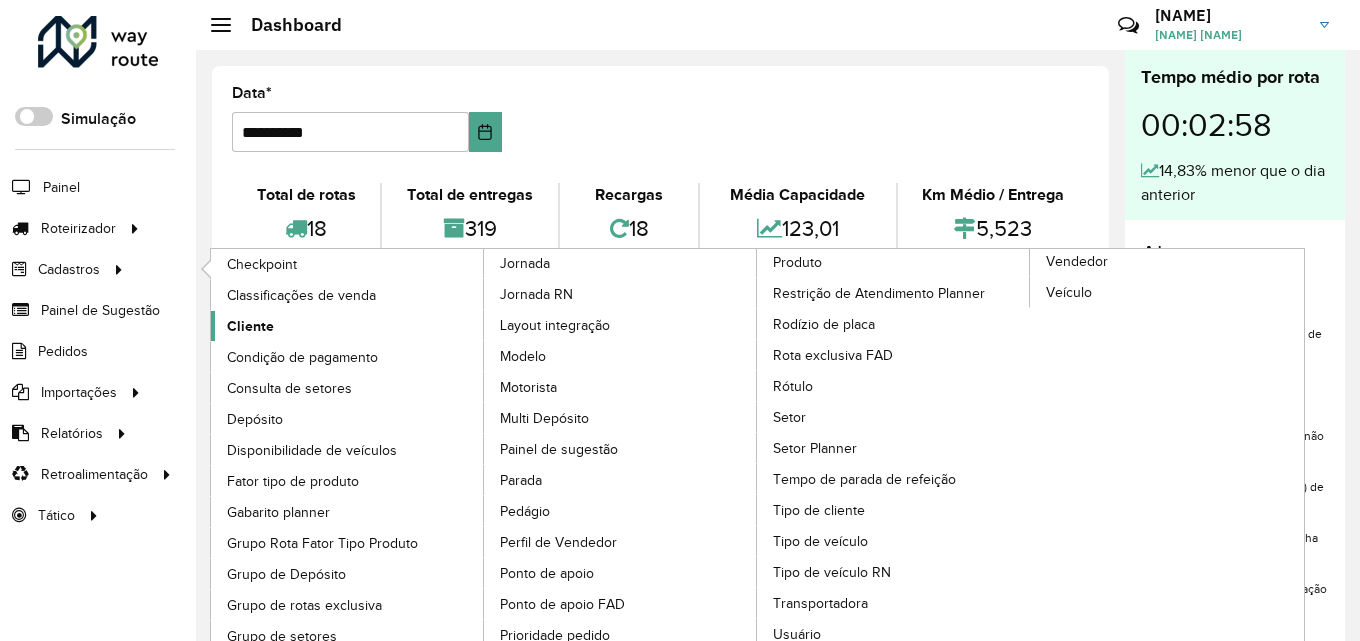 click on "Cliente" 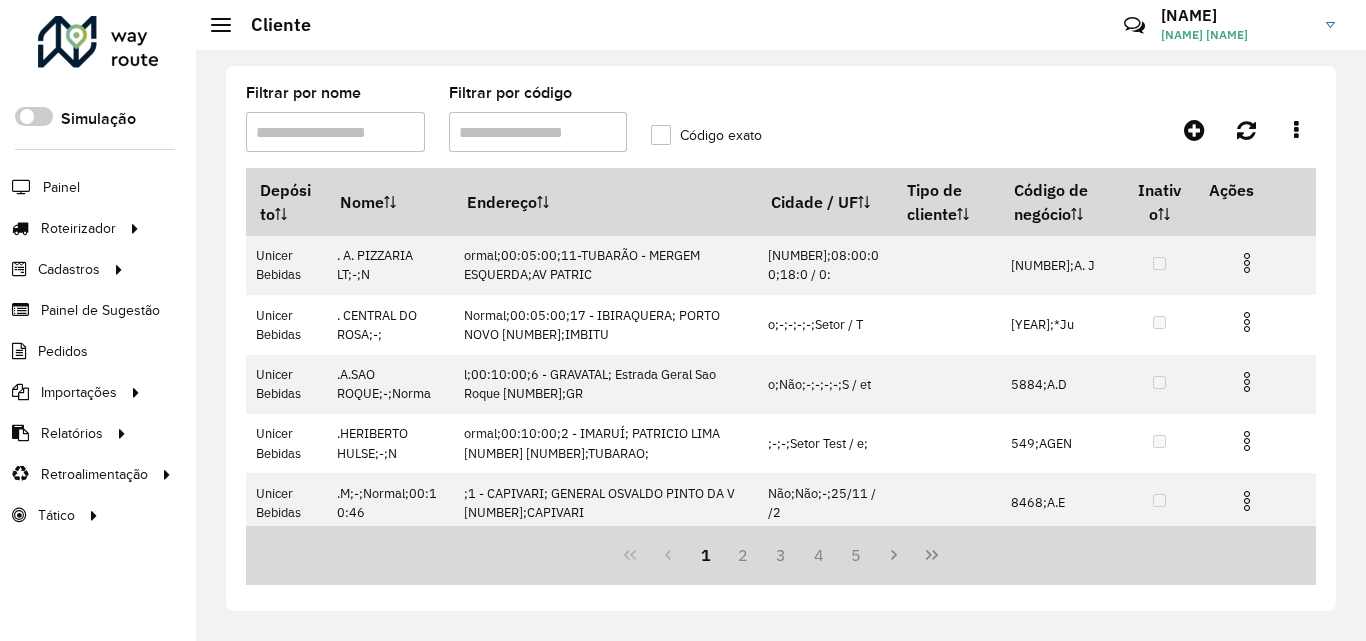 click on "Filtrar por código" at bounding box center (538, 132) 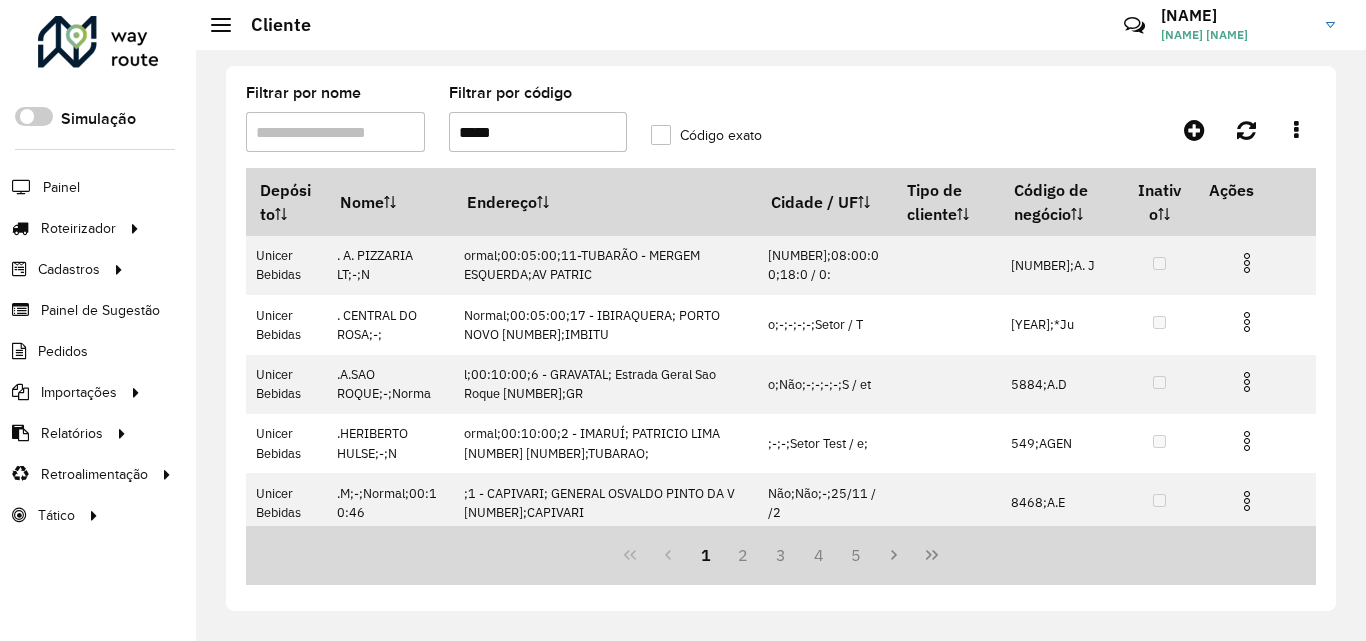 type on "*****" 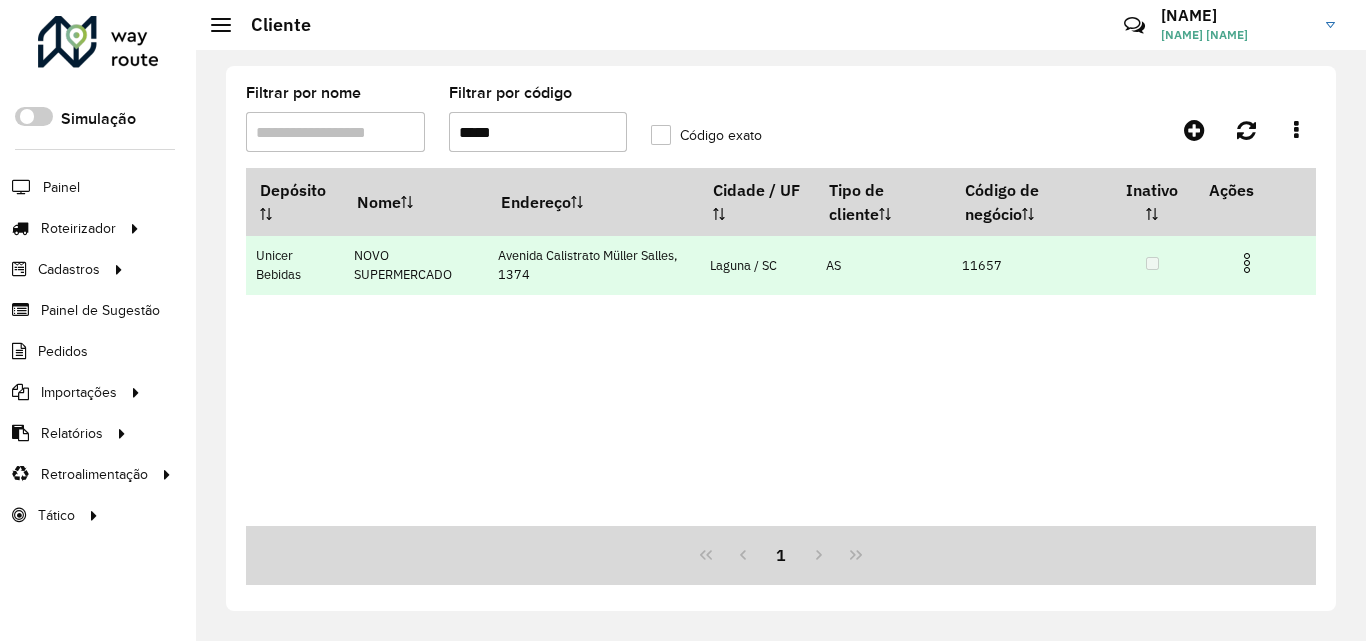 click at bounding box center [1247, 263] 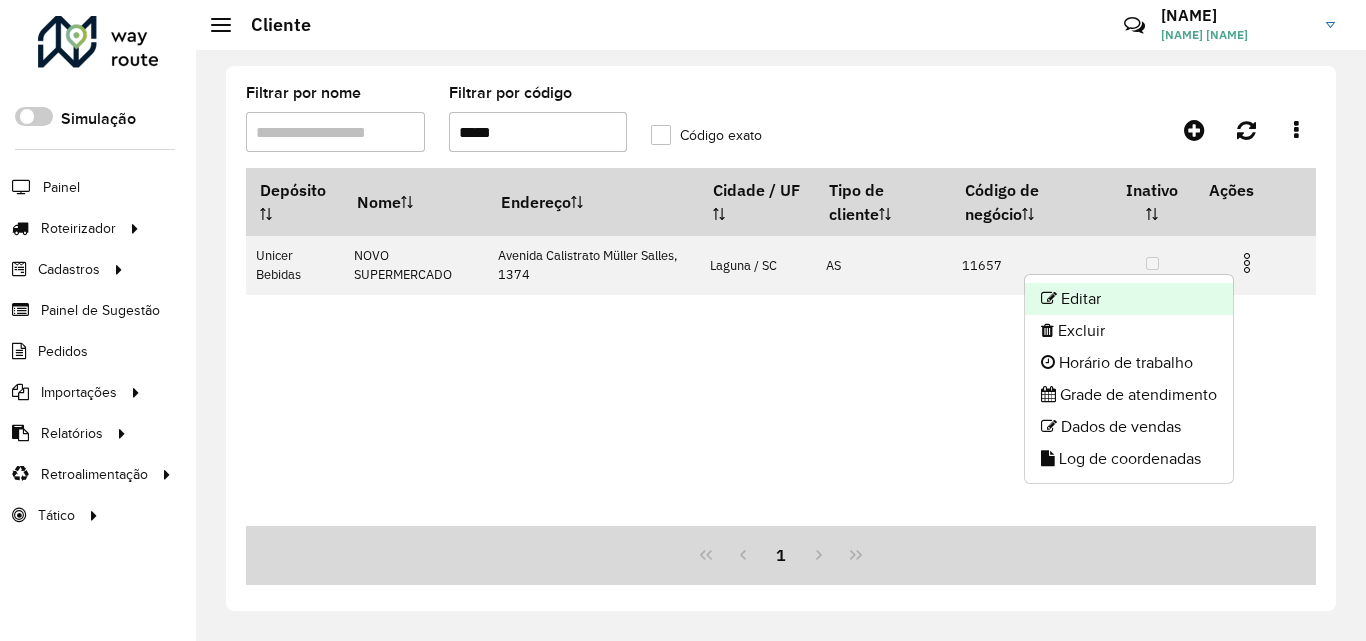 click on "Editar" 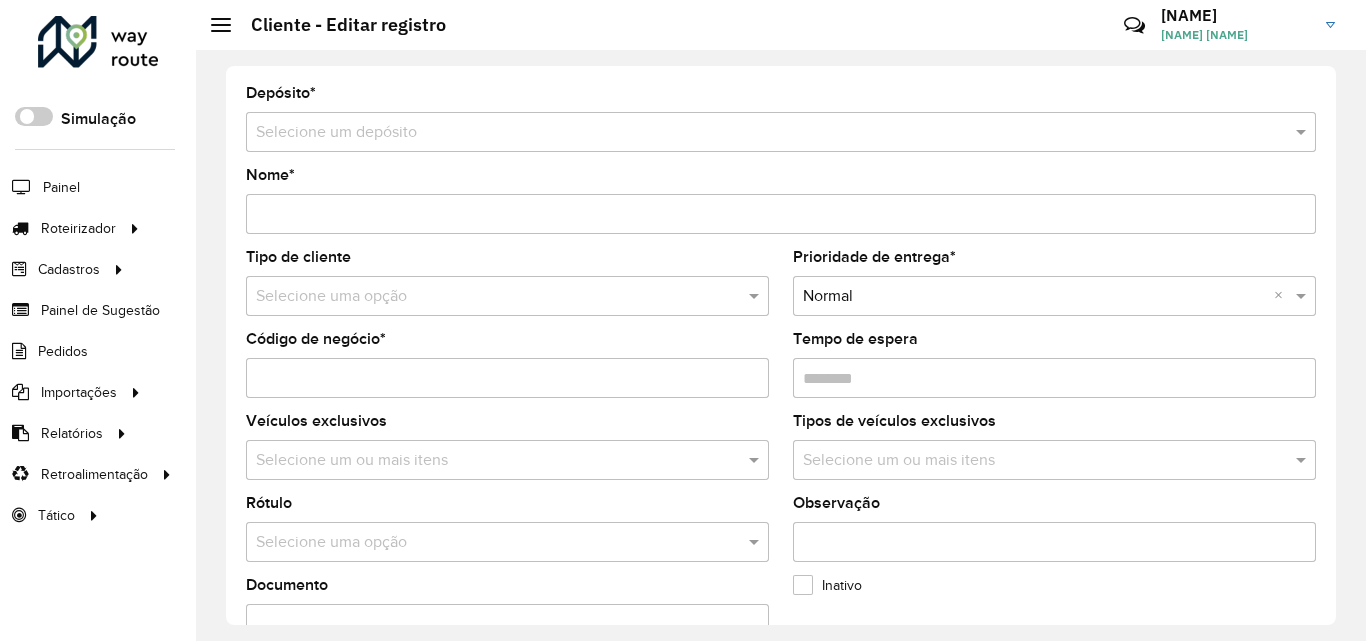 type on "**********" 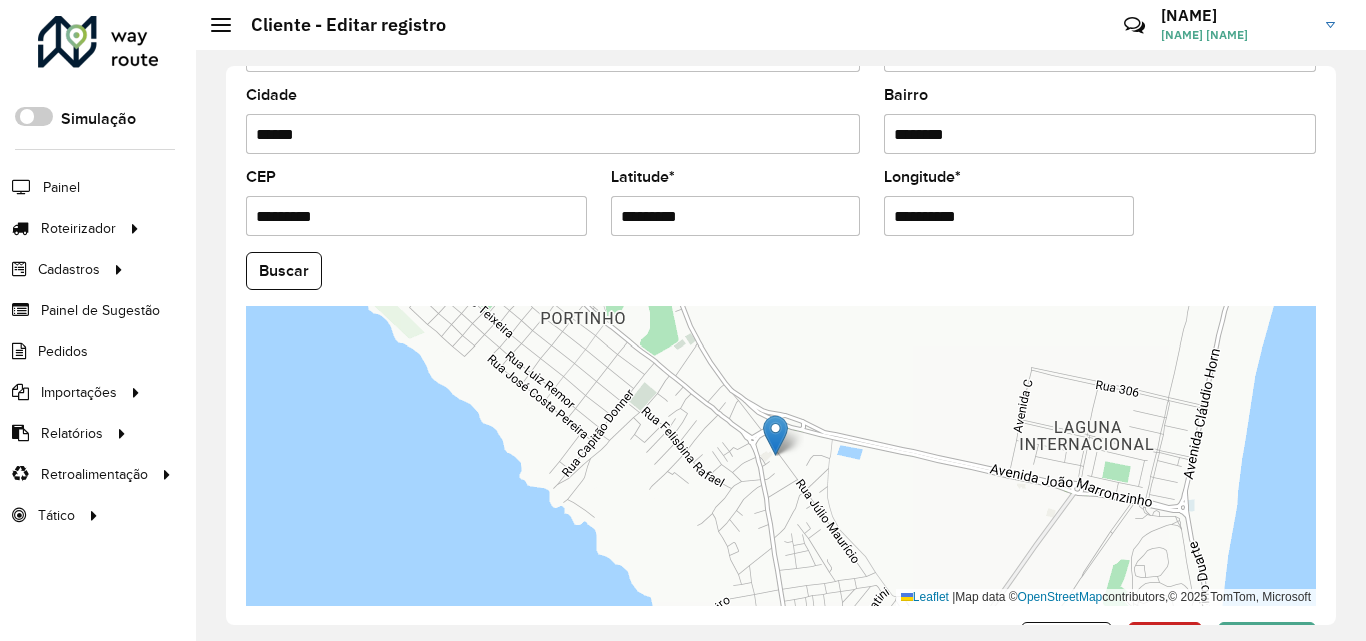 scroll, scrollTop: 871, scrollLeft: 0, axis: vertical 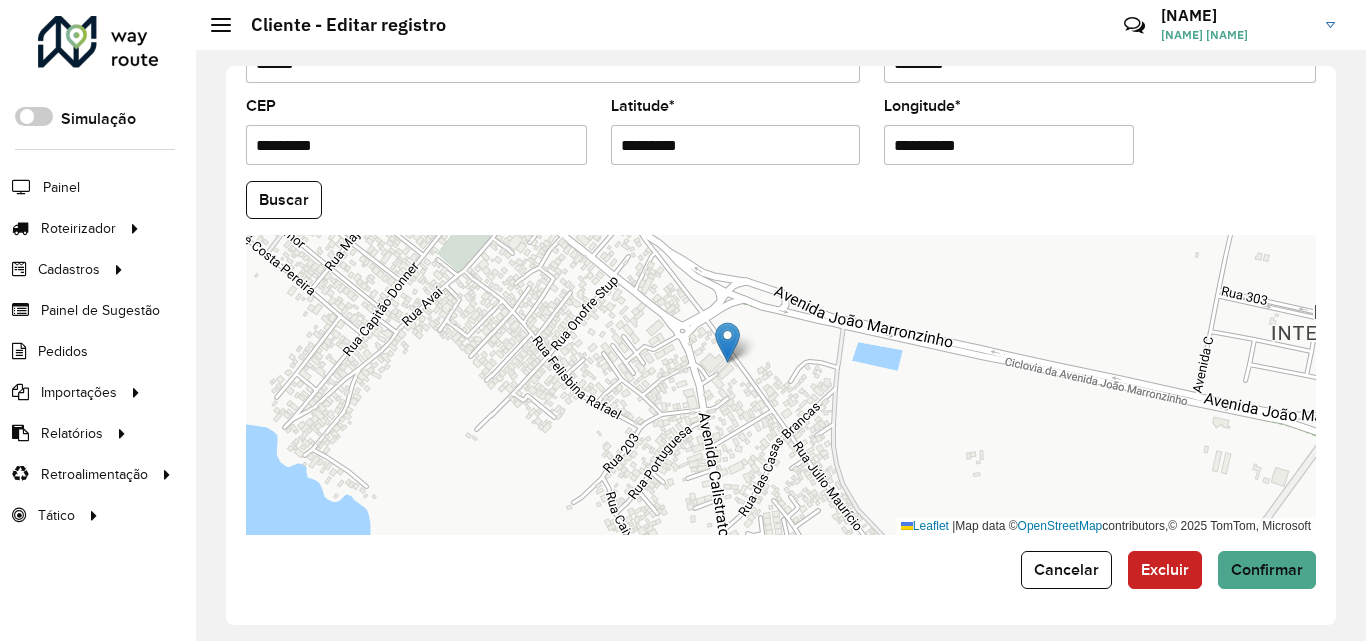 click on "*********" at bounding box center (736, 145) 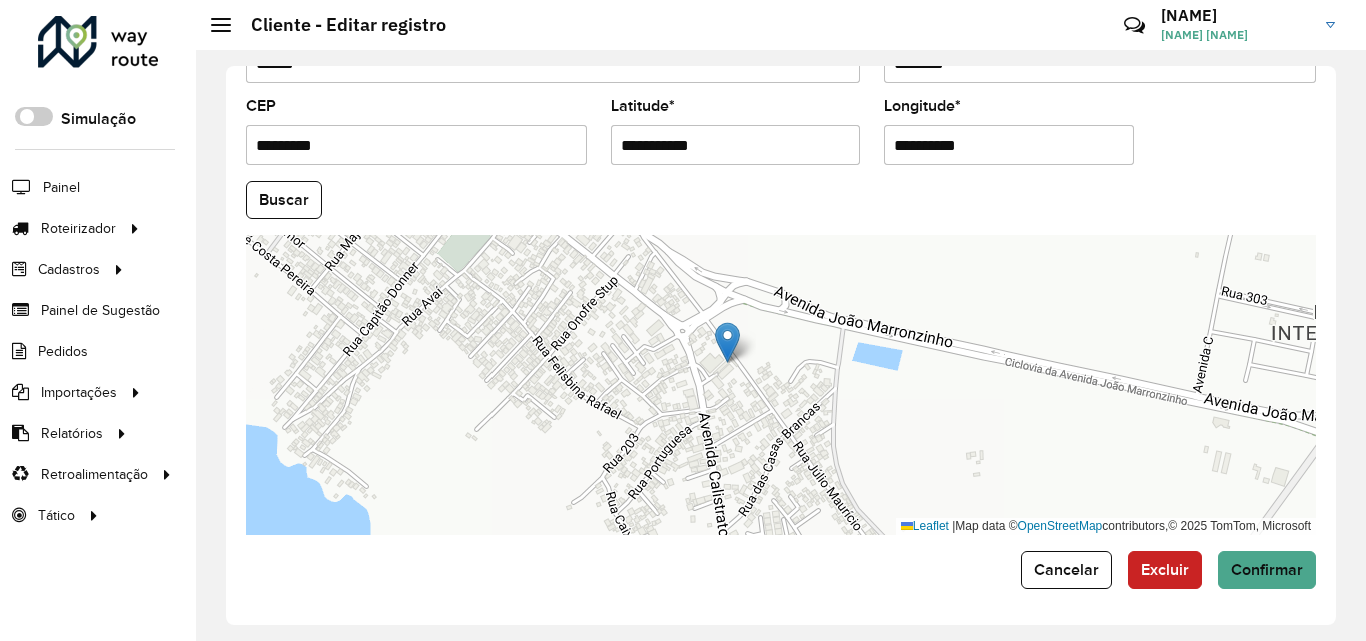 type on "**********" 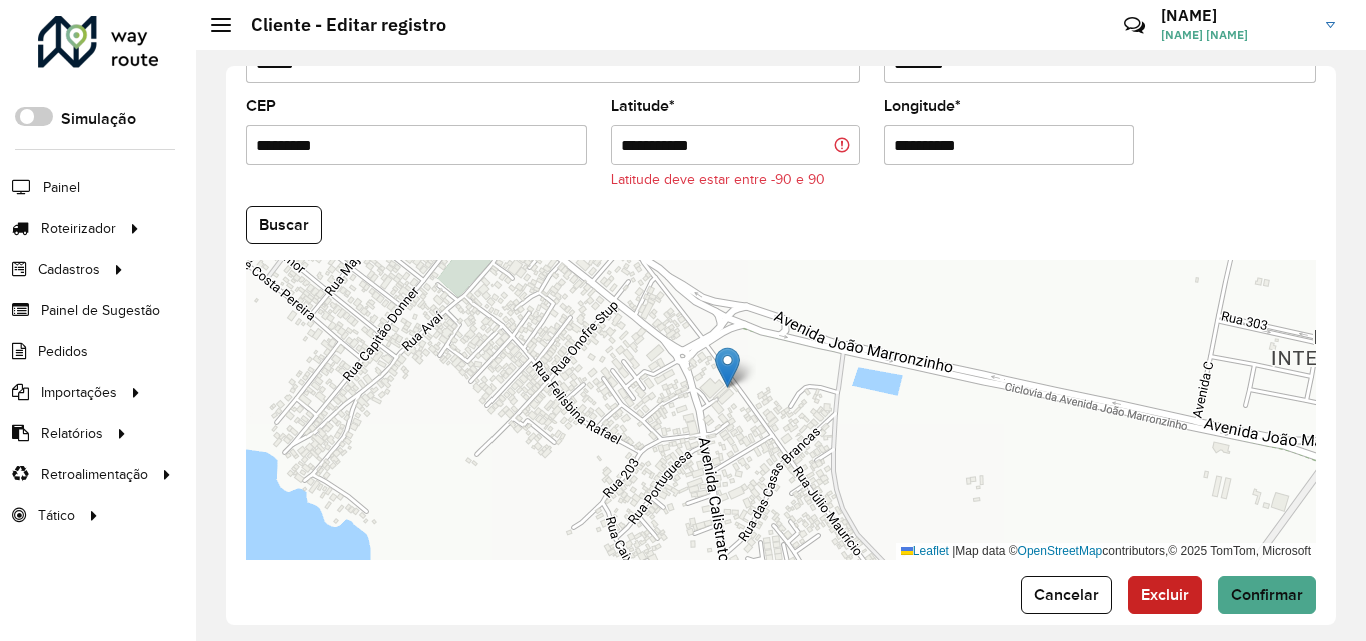 drag, startPoint x: 1002, startPoint y: 153, endPoint x: 826, endPoint y: 154, distance: 176.00284 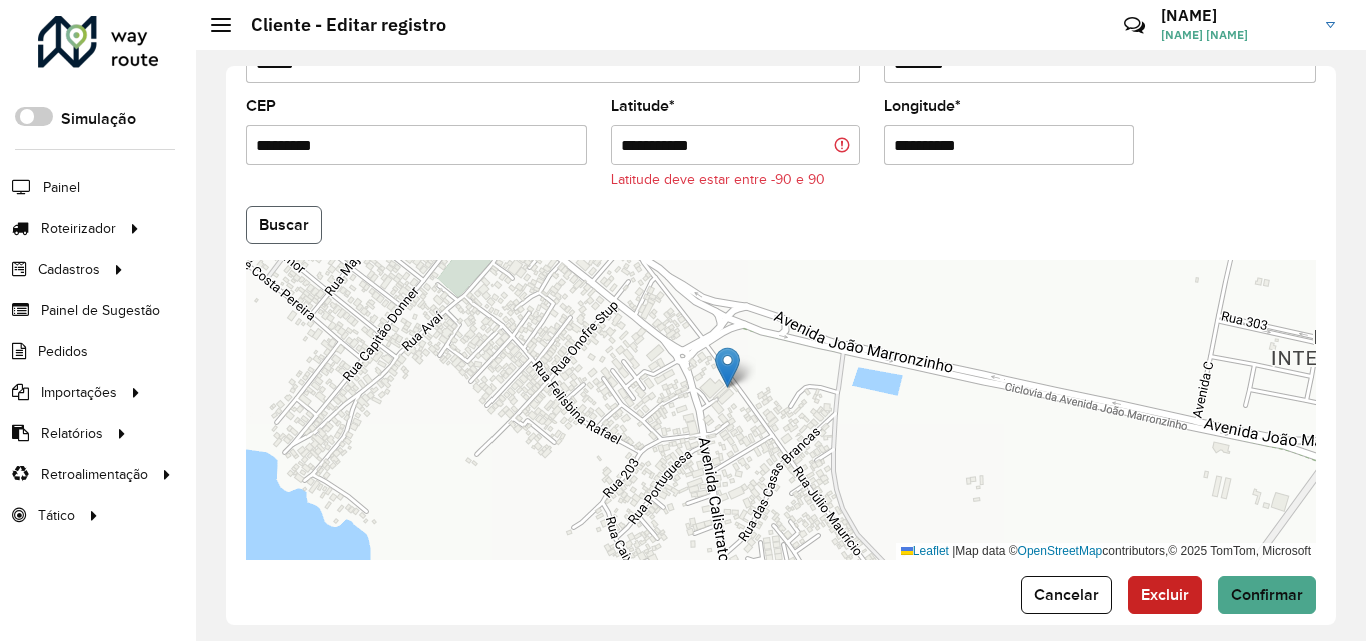 click on "Buscar" 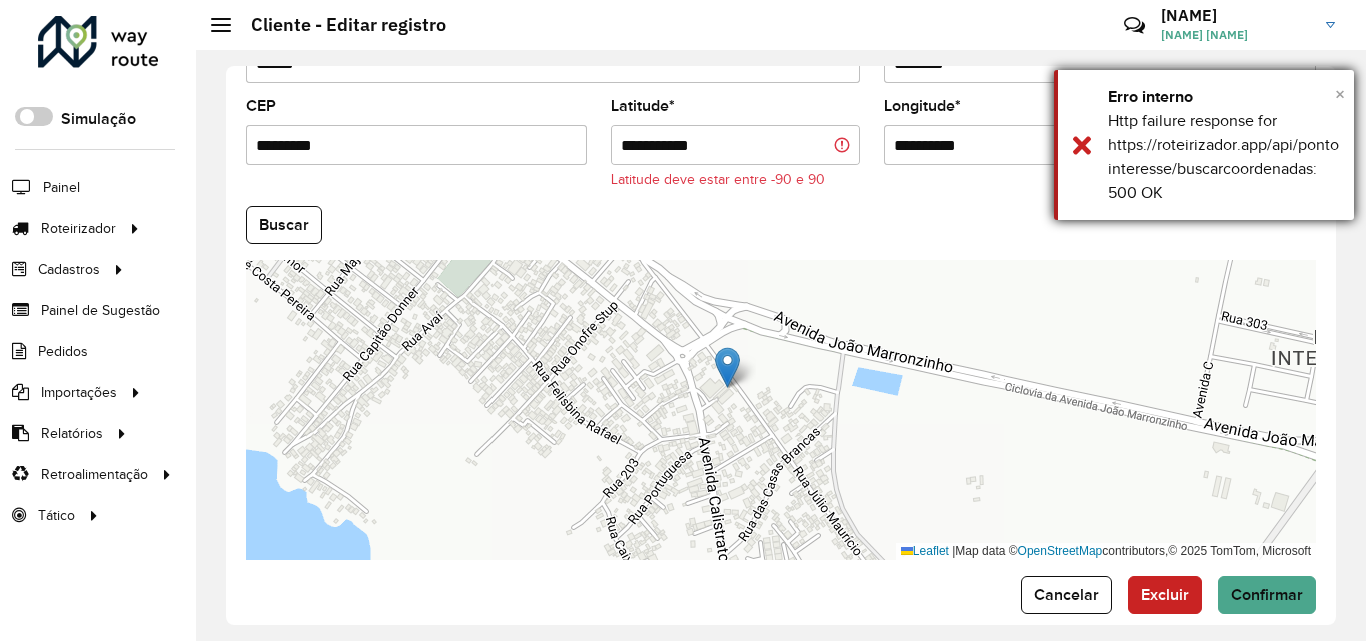 click on "×" at bounding box center (1340, 94) 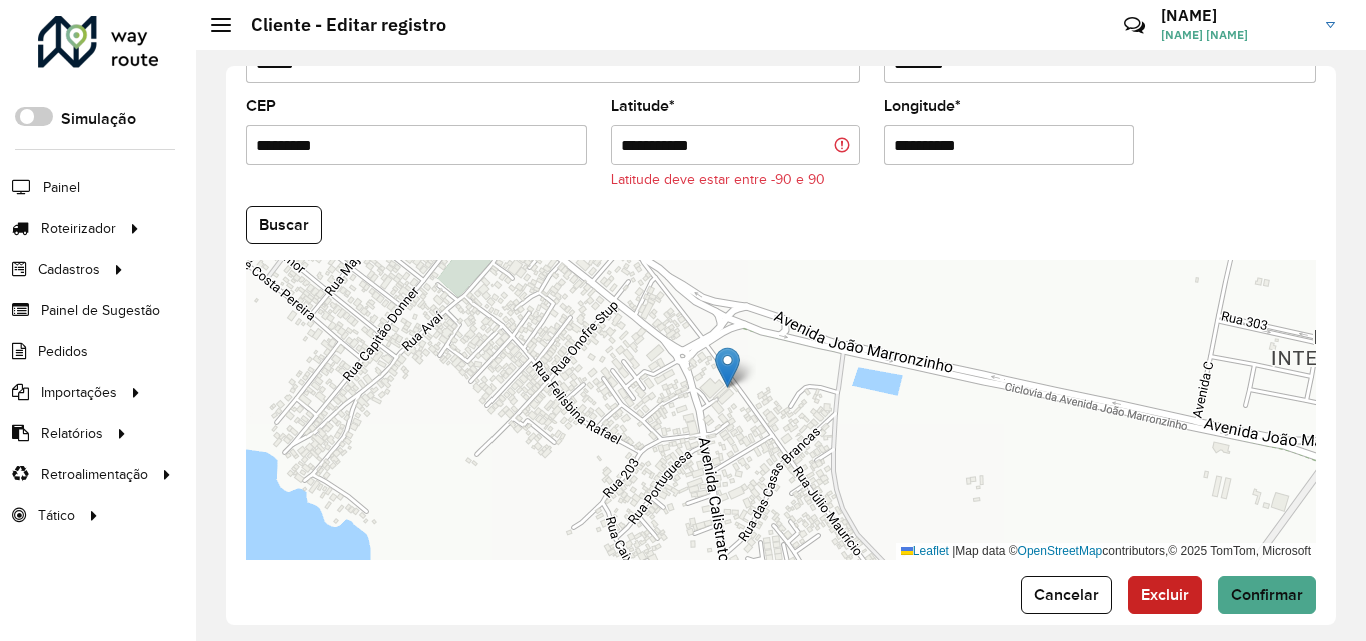 click on "**********" at bounding box center [736, 145] 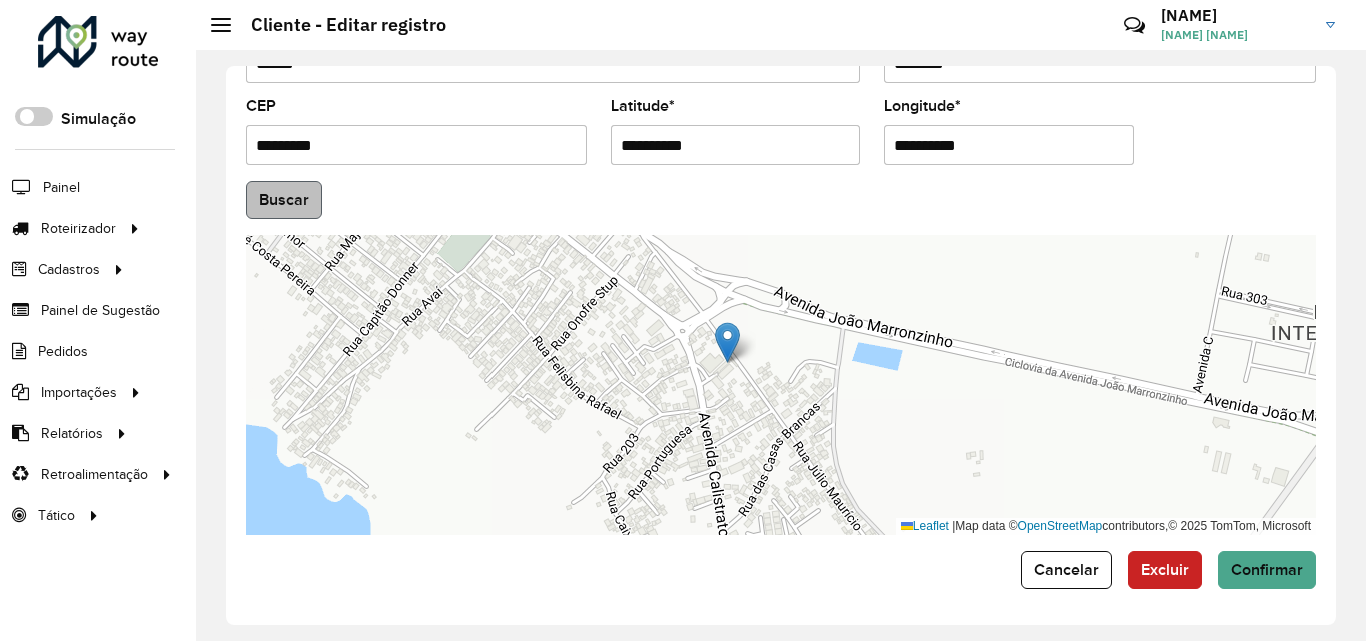 type on "**********" 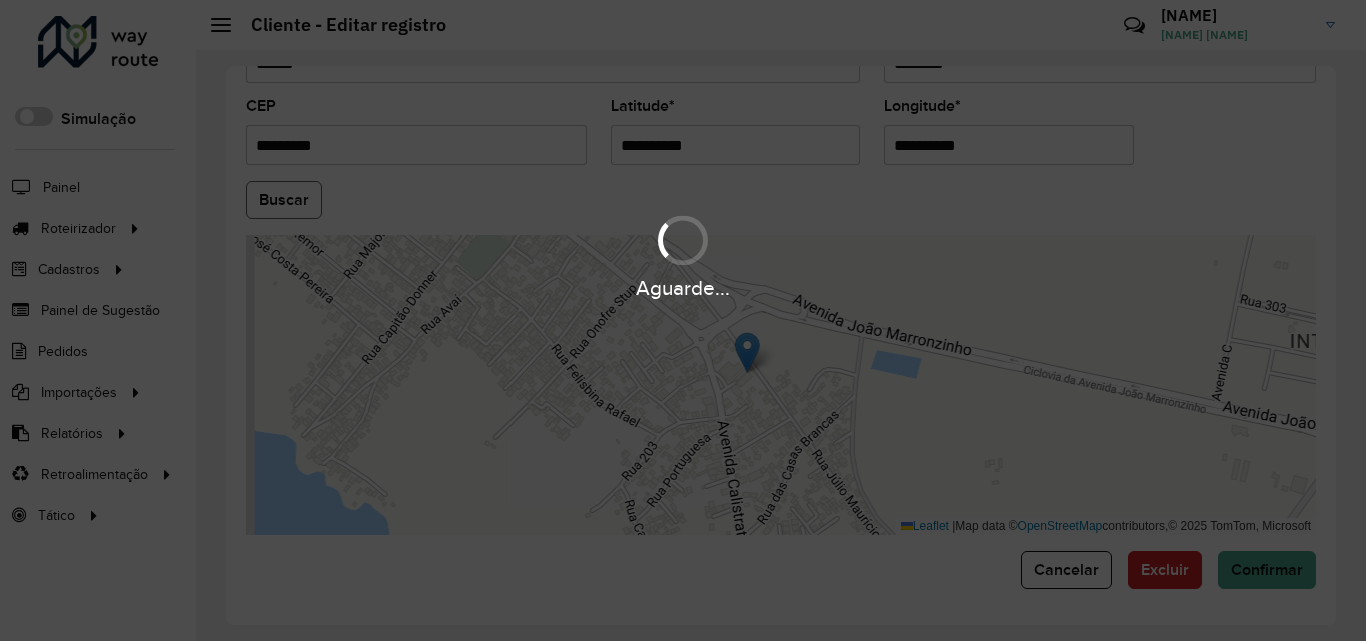 click on "Aguarde...  Pop-up bloqueado!  Seu navegador bloqueou automáticamente a abertura de uma nova janela.   Acesse as configurações e adicione o endereço do sistema a lista de permissão.   Fechar  Roteirizador AmbevTech Simulação Painel Roteirizador Entregas Vendas Cadastros Checkpoint Classificações de venda Cliente Condição de pagamento Consulta de setores Depósito Disponibilidade de veículos Fator tipo de produto Gabarito planner Grupo Rota Fator Tipo Produto Grupo de Depósito Grupo de rotas exclusiva Grupo de setores Jornada Jornada RN Layout integração Modelo Motorista Multi Depósito Painel de sugestão Parada Pedágio Perfil de Vendedor Ponto de apoio Ponto de apoio FAD Prioridade pedido Produto Restrição de Atendimento Planner Rodízio de placa Rota exclusiva FAD Rótulo Setor Setor Planner Tempo de parada de refeição Tipo de cliente Tipo de veículo Tipo de veículo RN Transportadora Usuário Vendedor Veículo Painel de Sugestão Pedidos Importações Classificação e volume de venda" at bounding box center [683, 320] 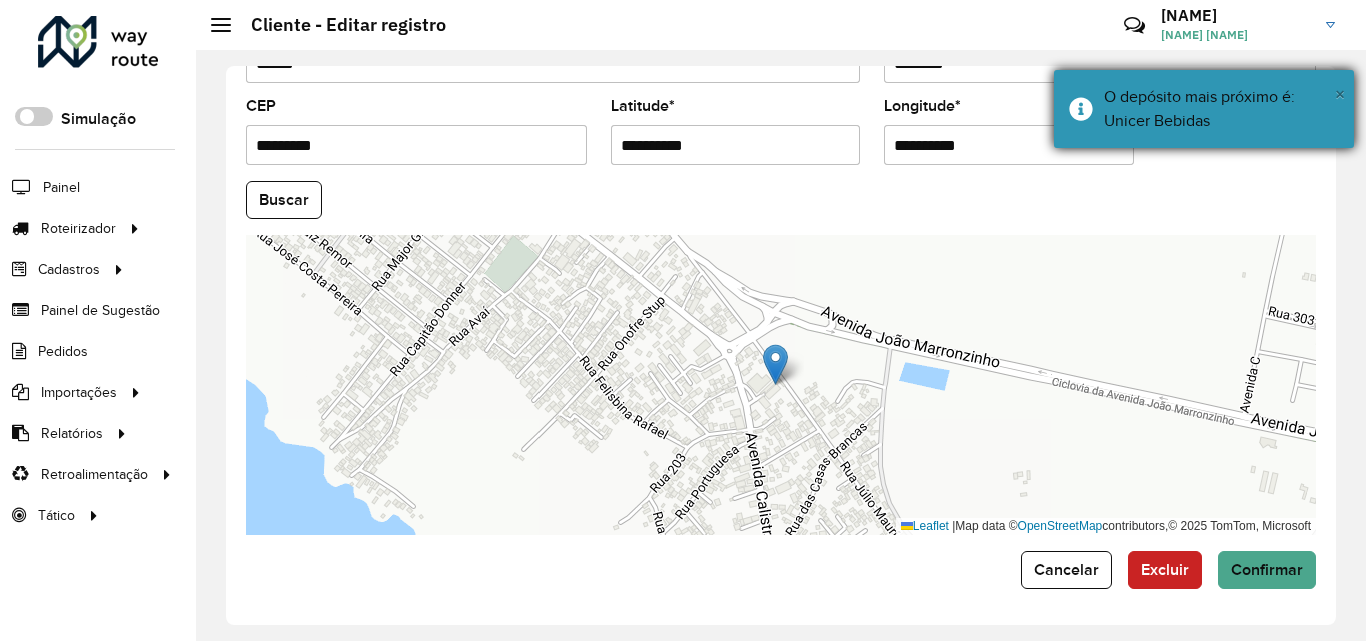 click on "×" at bounding box center [1340, 94] 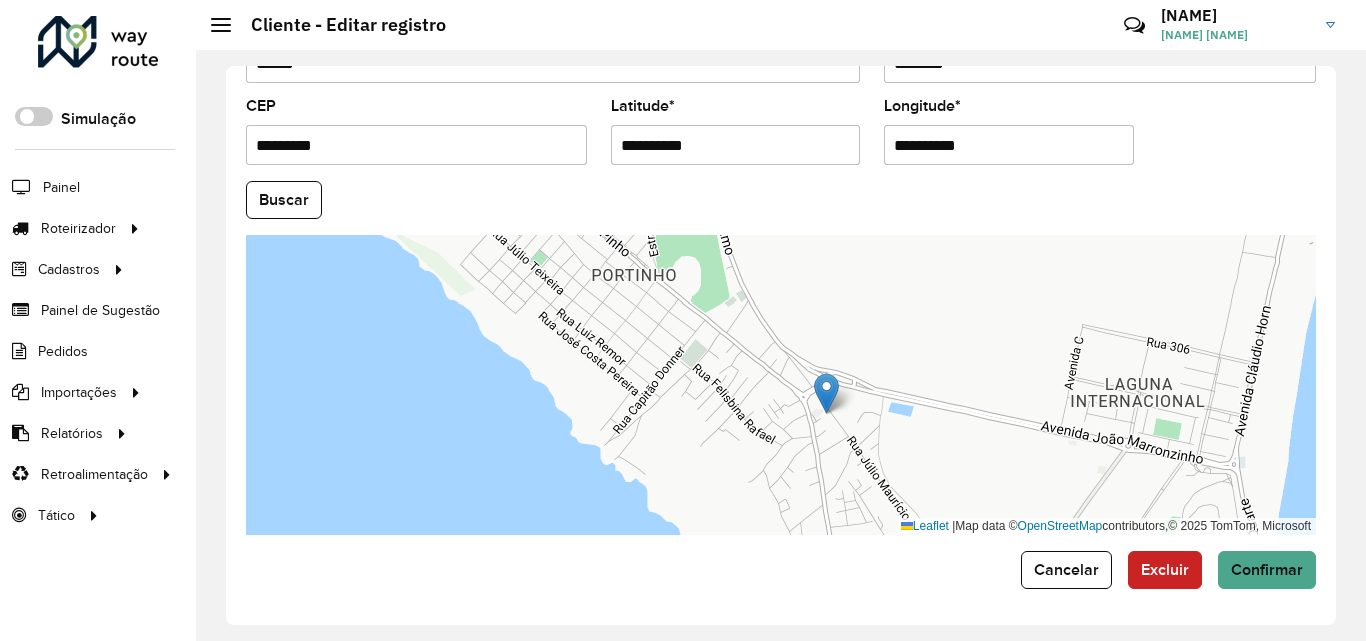 drag, startPoint x: 722, startPoint y: 335, endPoint x: 780, endPoint y: 370, distance: 67.74216 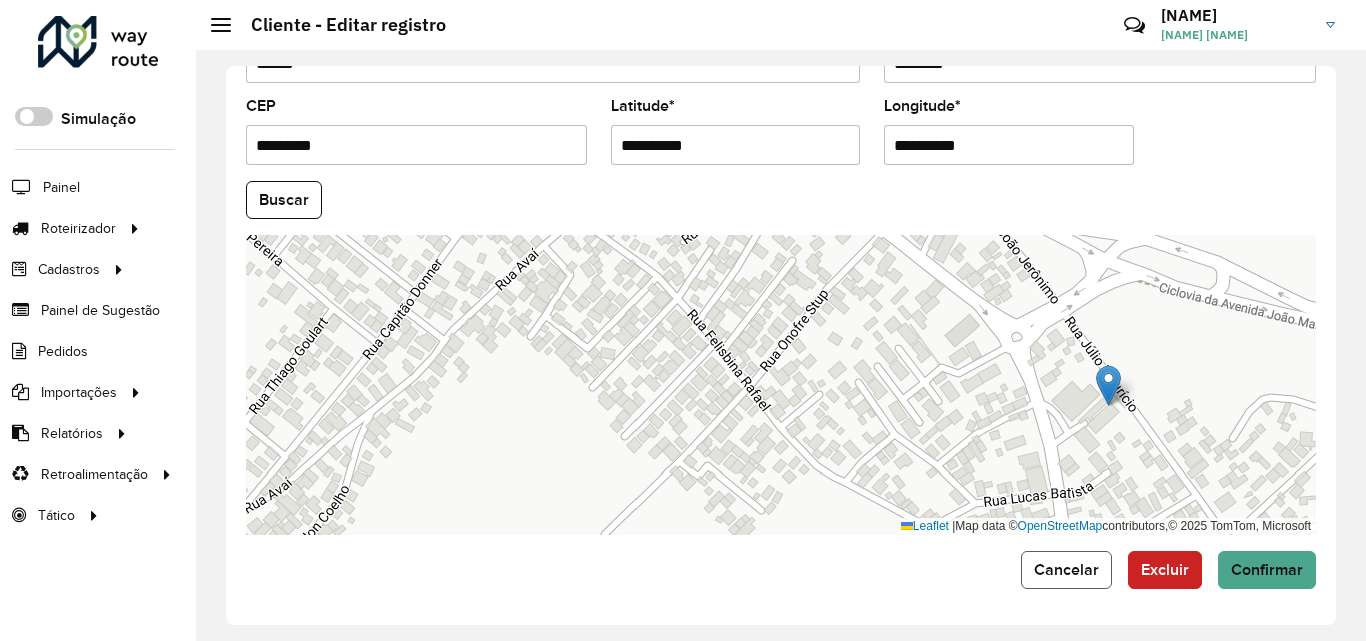 click on "Cancelar" 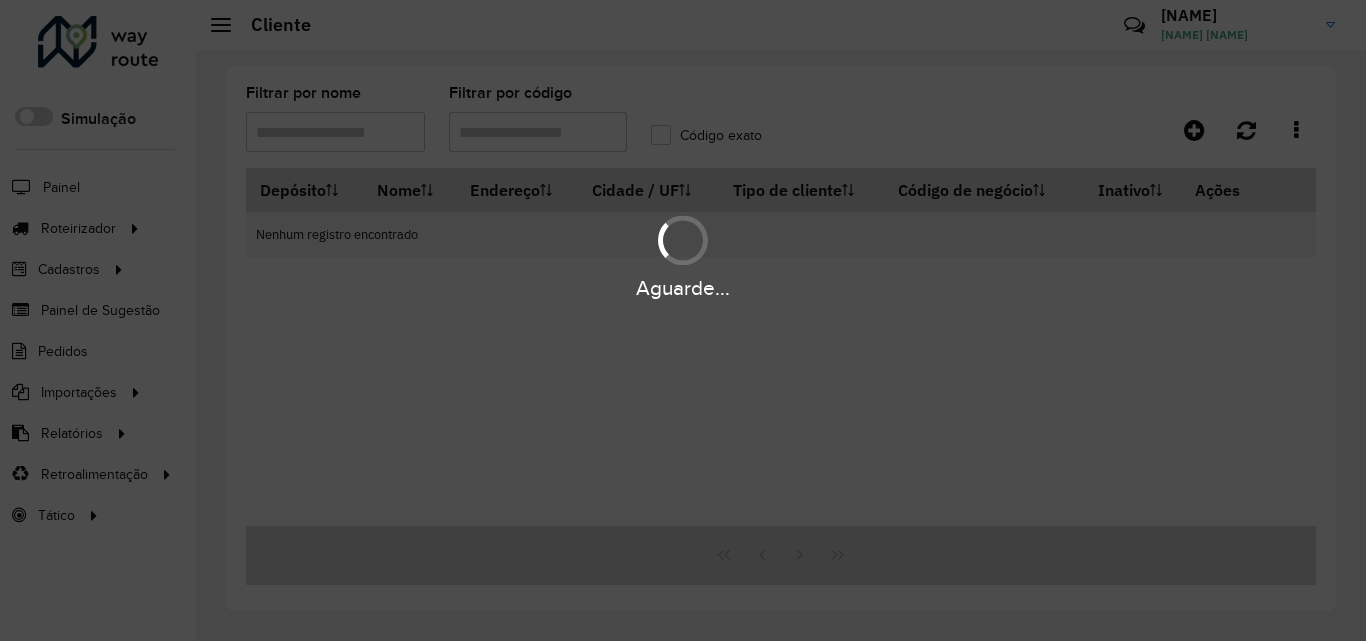 type on "*****" 